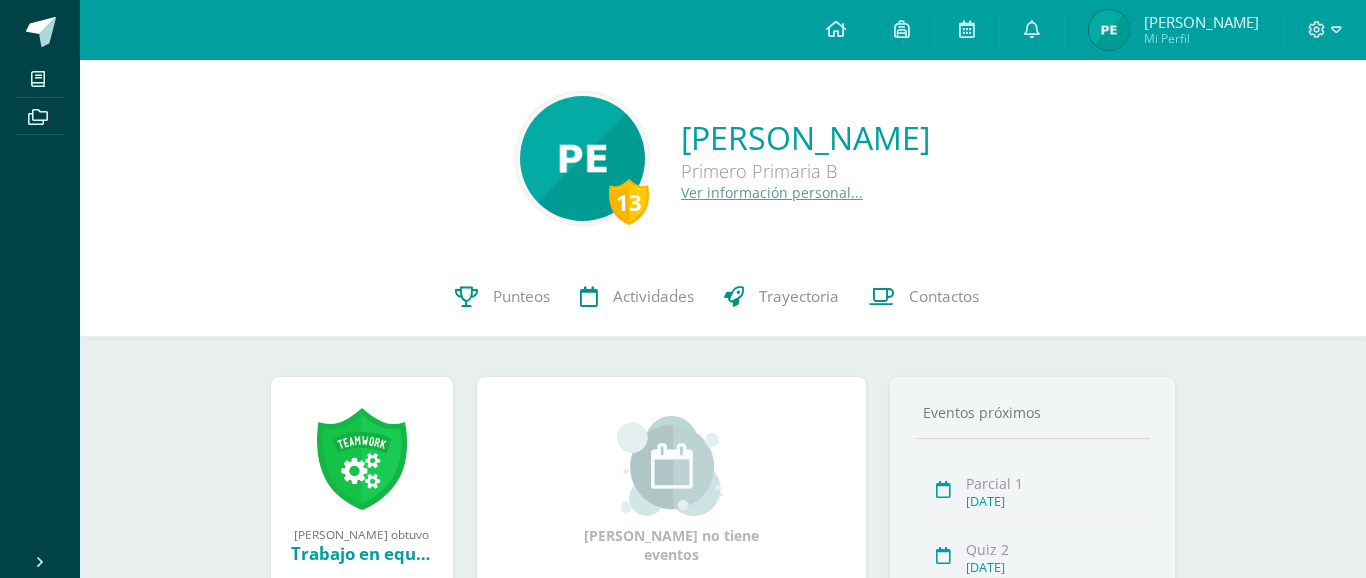 scroll, scrollTop: 0, scrollLeft: 0, axis: both 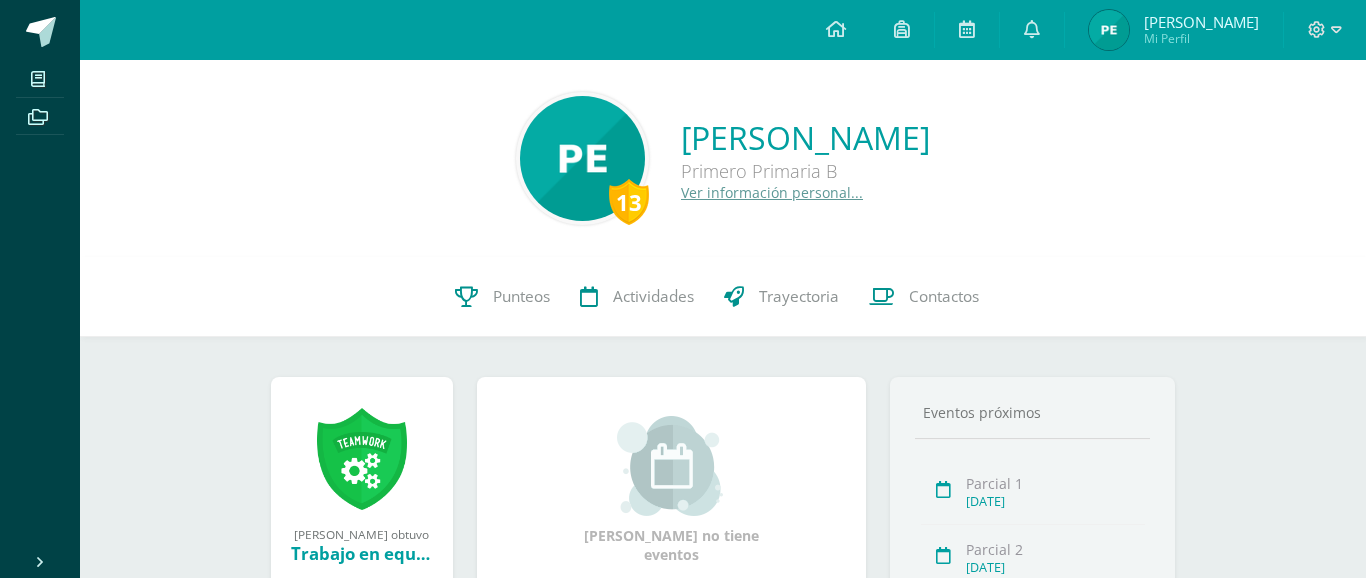 click on "[PERSON_NAME]" at bounding box center [1201, 22] 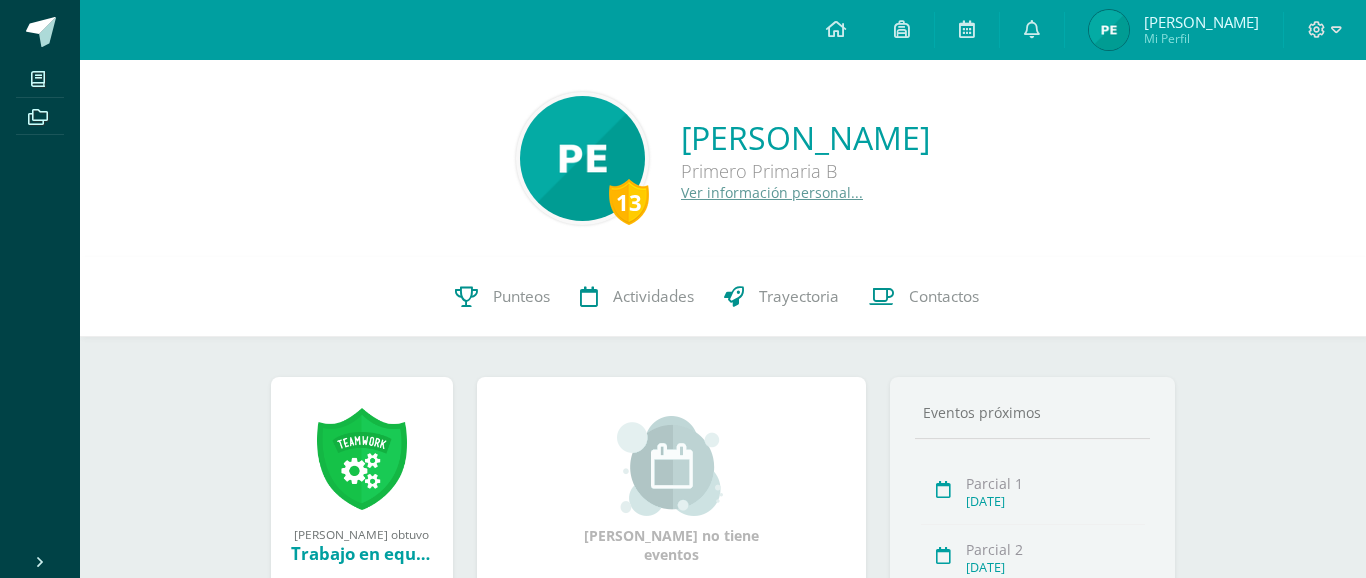 scroll, scrollTop: 0, scrollLeft: 0, axis: both 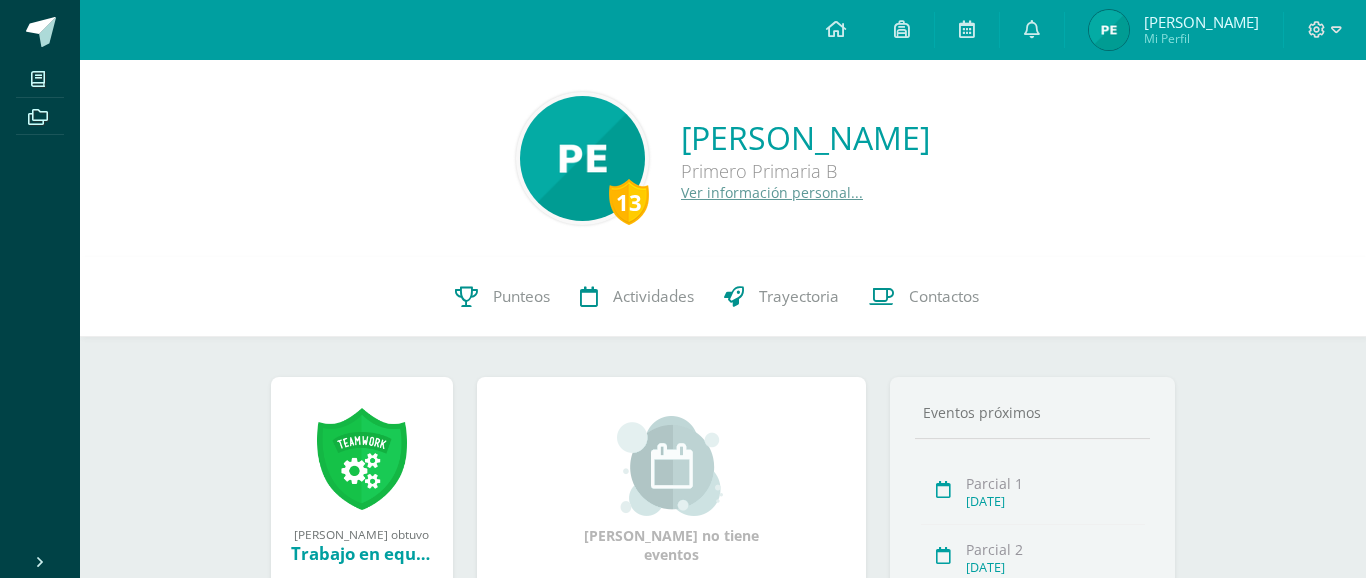 click on "[PERSON_NAME]" at bounding box center (1201, 22) 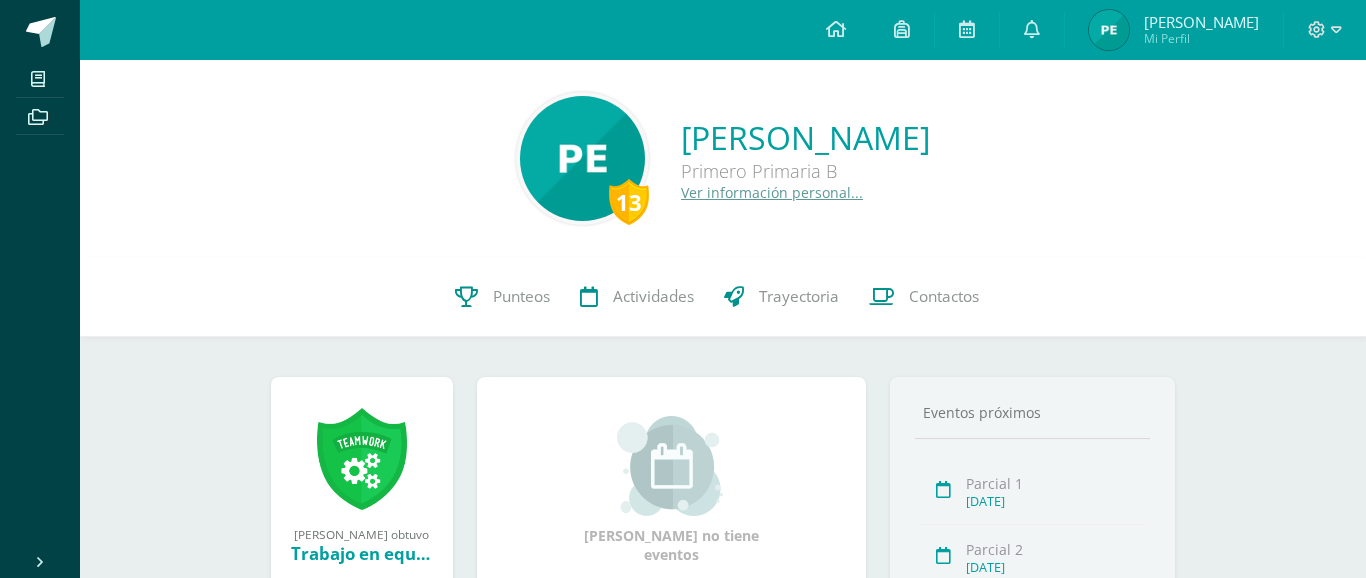 scroll, scrollTop: 0, scrollLeft: 0, axis: both 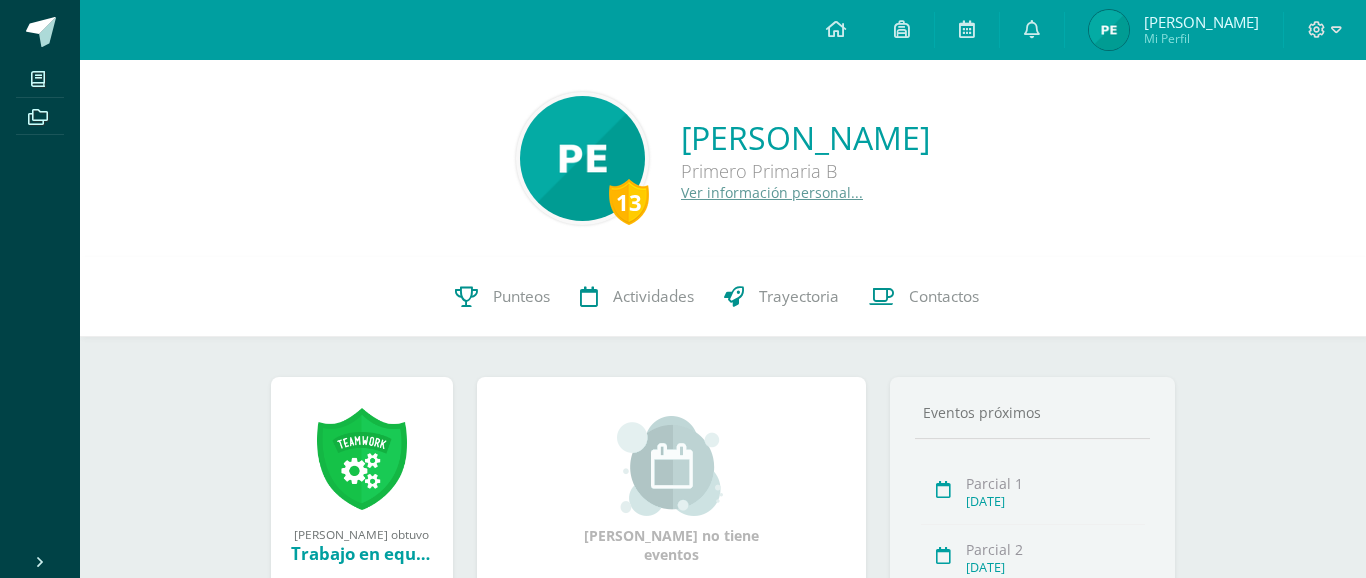 click on "[PERSON_NAME]
Mi Perfil" at bounding box center [1174, 30] 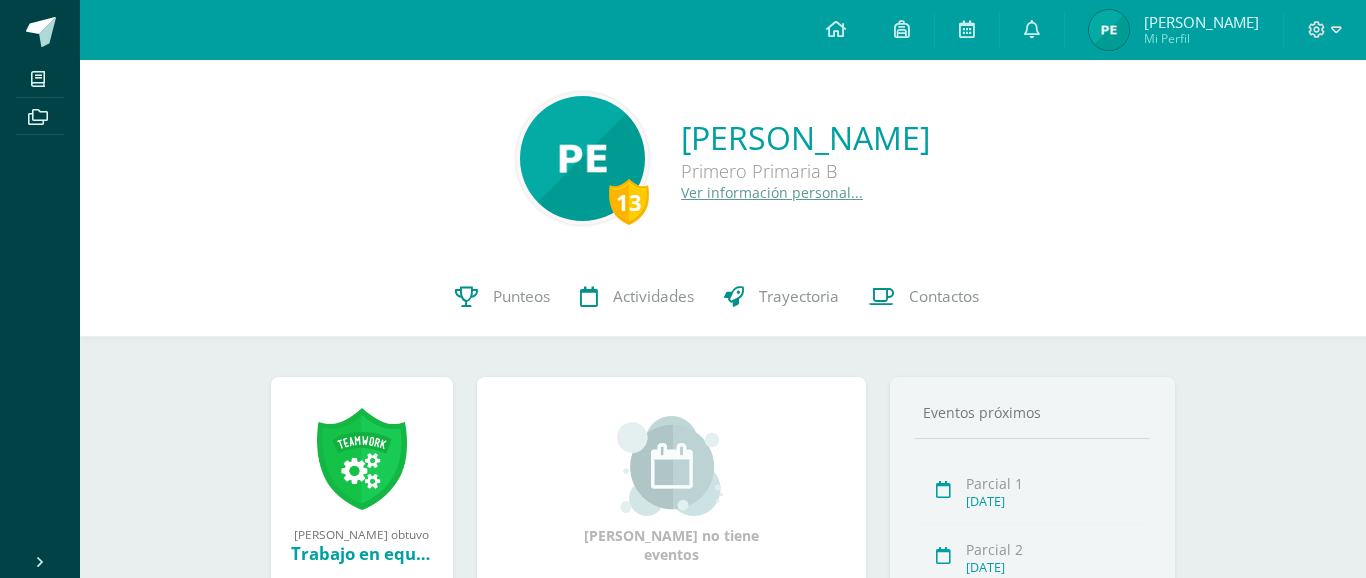 scroll, scrollTop: 0, scrollLeft: 0, axis: both 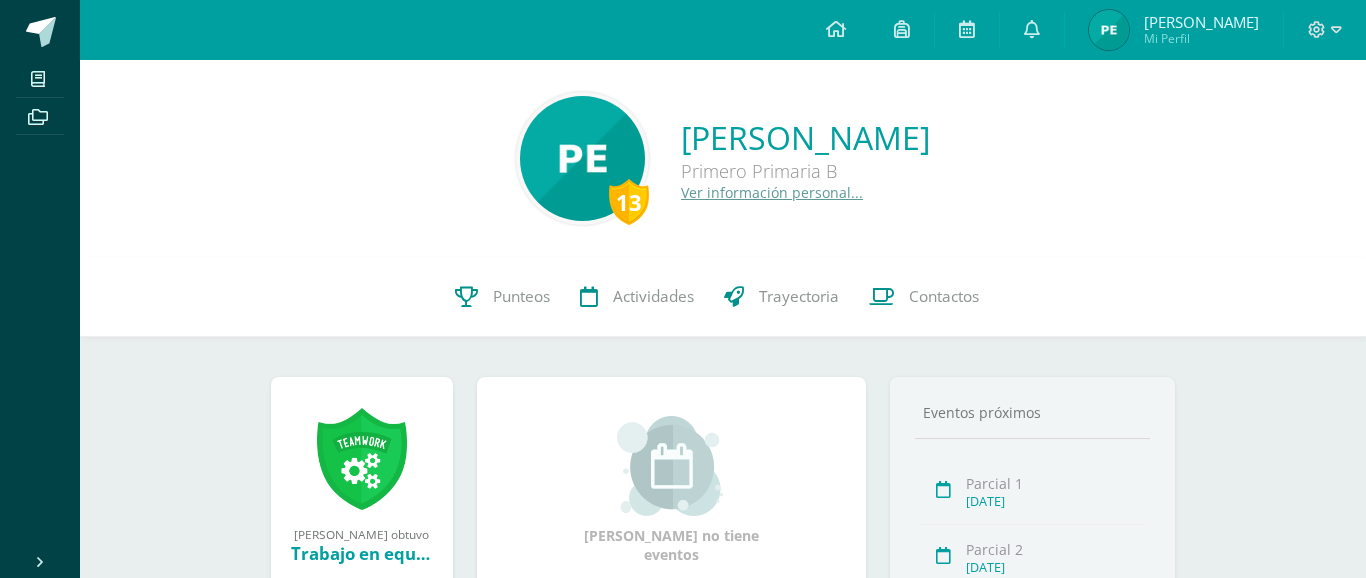 click on "Mi Perfil" at bounding box center (1201, 38) 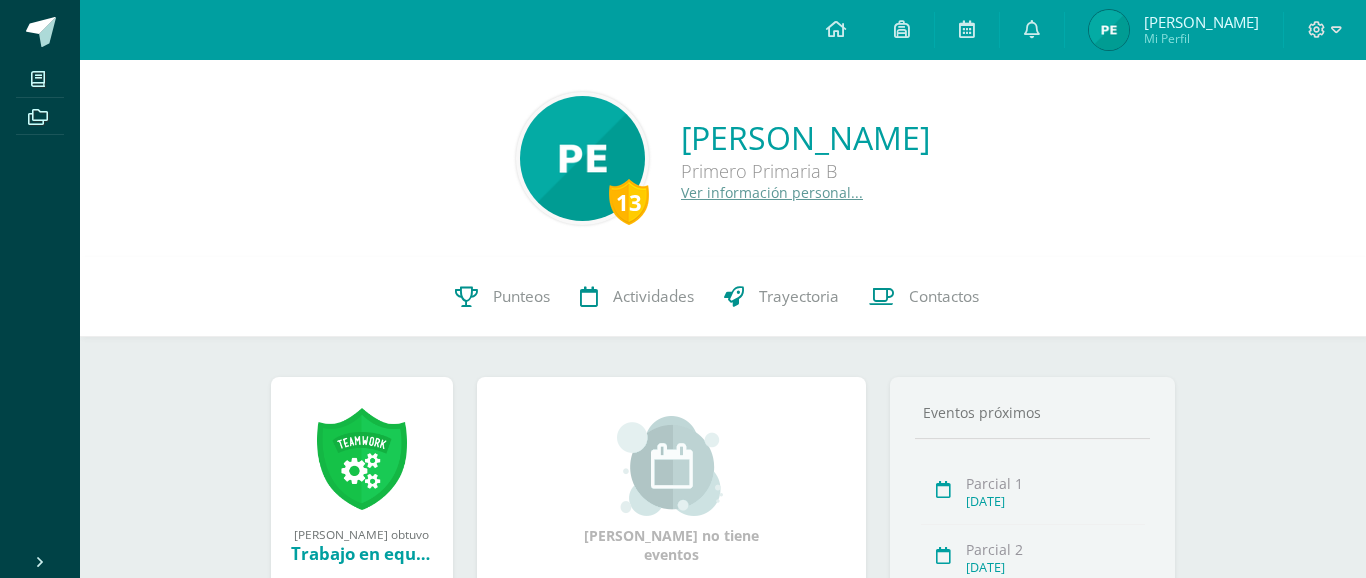 scroll, scrollTop: 0, scrollLeft: 0, axis: both 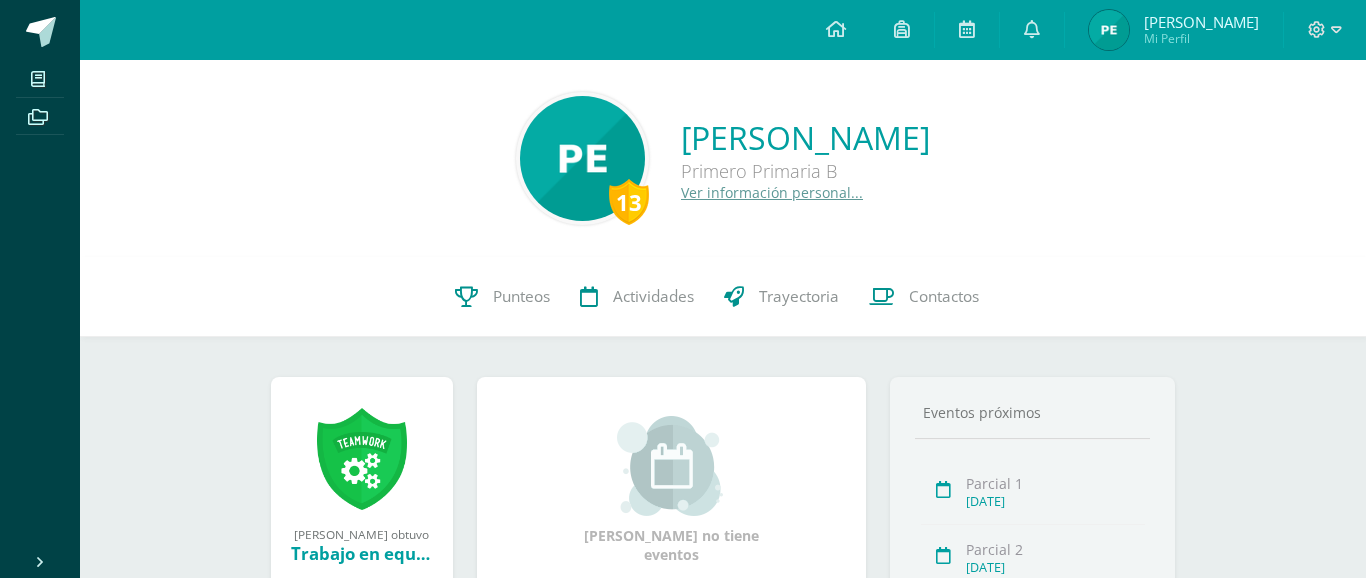 click on "Mi Perfil" at bounding box center [1201, 38] 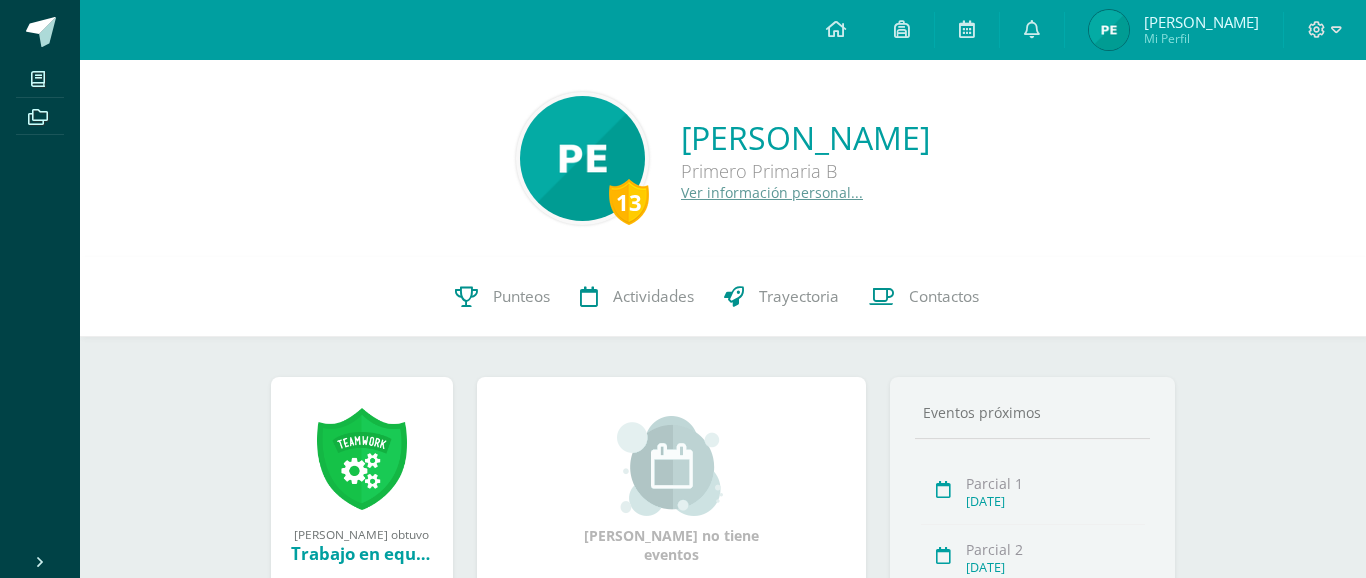 scroll, scrollTop: 0, scrollLeft: 0, axis: both 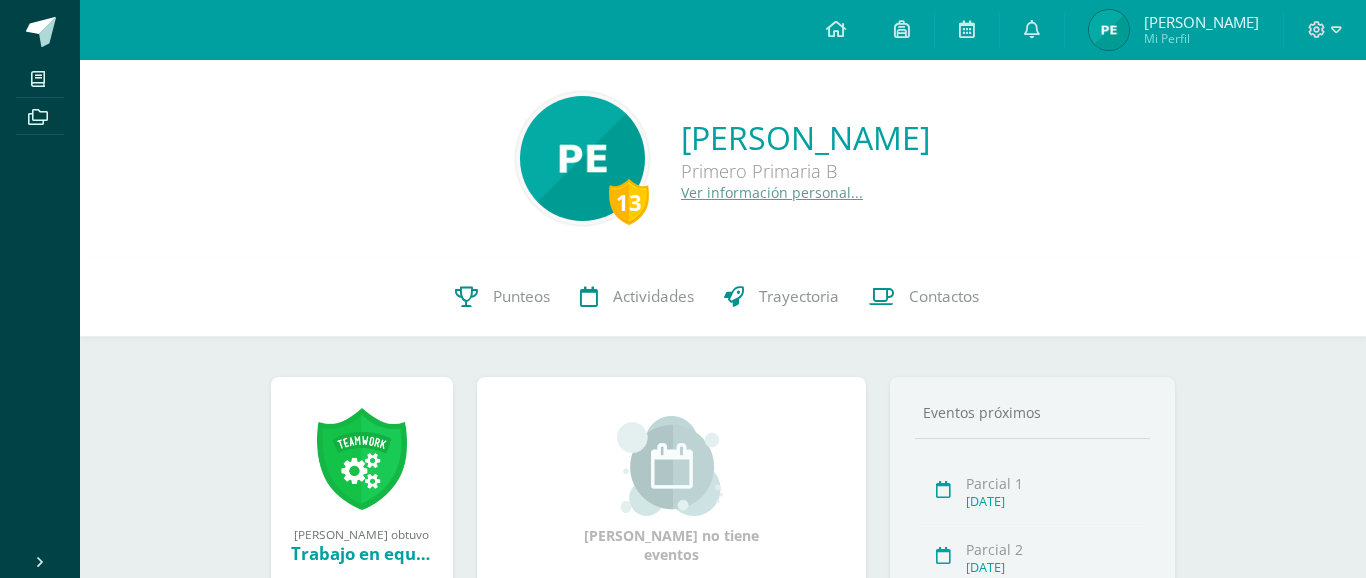 click on "[PERSON_NAME]" at bounding box center [1201, 22] 